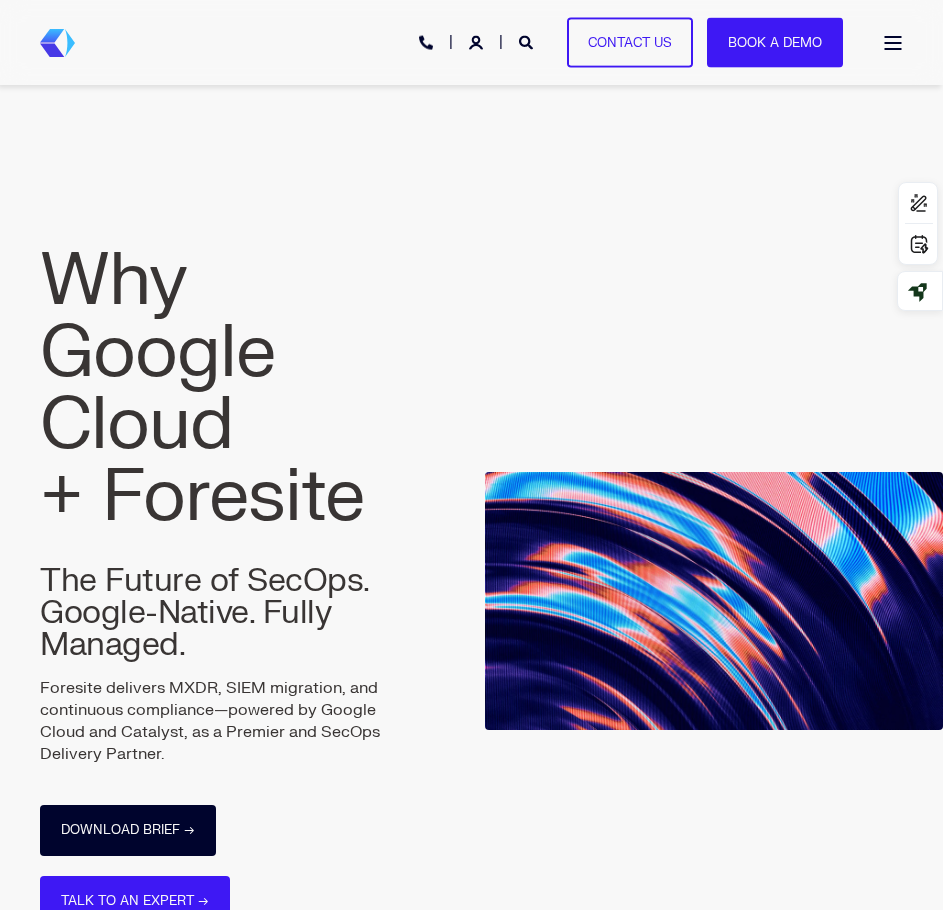 scroll, scrollTop: 400, scrollLeft: 0, axis: vertical 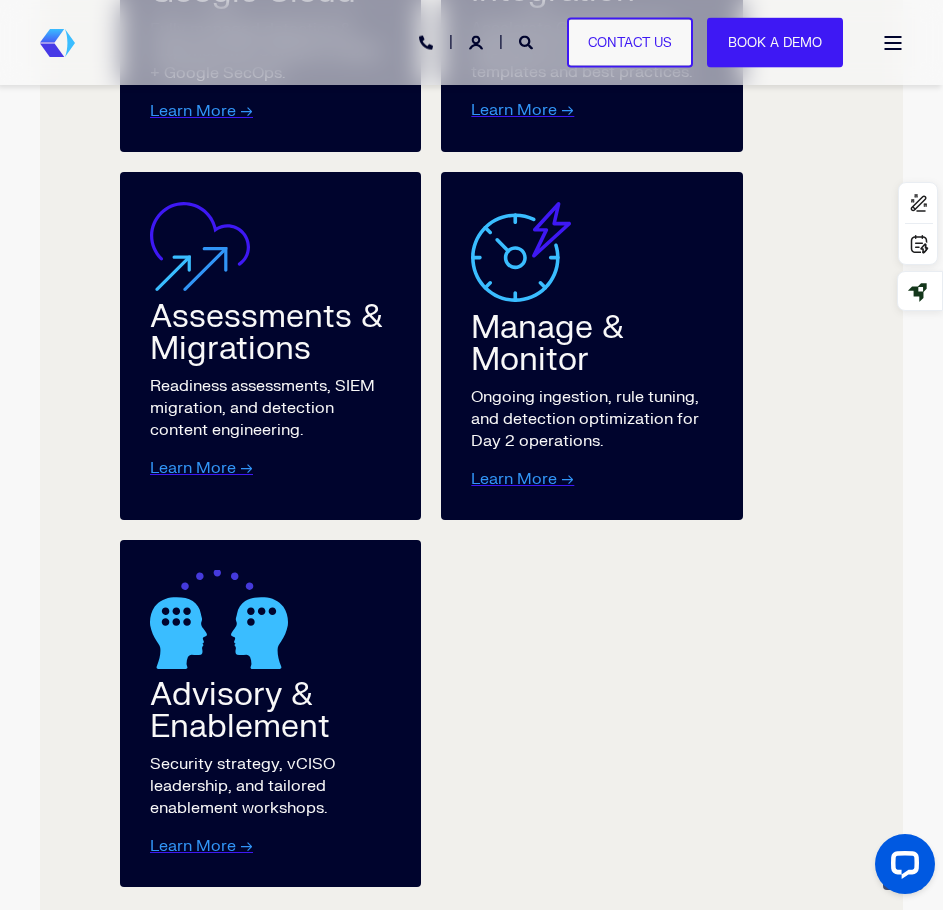 click on "MXDR for Google Cloud Fully managed detection & response with Catalyst Citadel + Google SecOps.
Learn More →
Deployment & Integration Accelerate Google SecOps deployment with secure templates and best practices.
Learn More →
Assessments & Migrations Readiness assessments, SIEM migration, and detection content engineering.
Learn More →
Manage & Monitor Ongoing ingestion, rule tuning, and detection optimization for Day 2 operations.
Learn More →
Advisory & Enablement Security strategy, vCISO leadership, and tailored enablement workshops.
Learn More →" at bounding box center [471, 346] 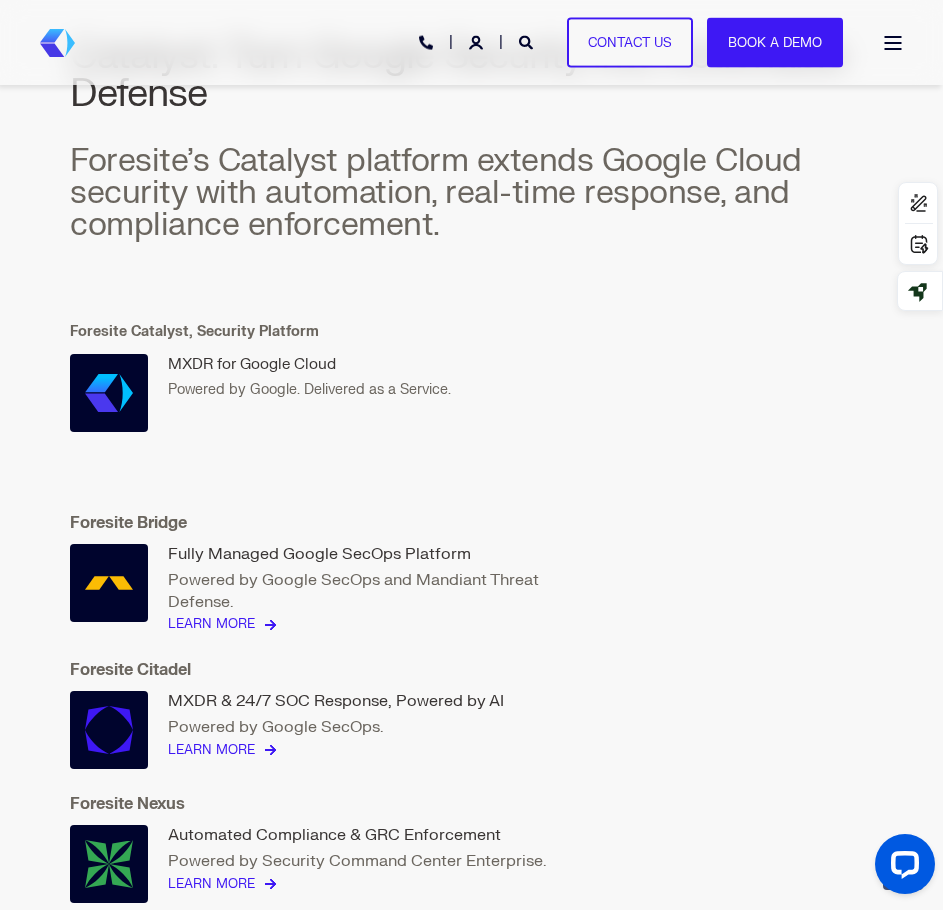 scroll, scrollTop: 4599, scrollLeft: 0, axis: vertical 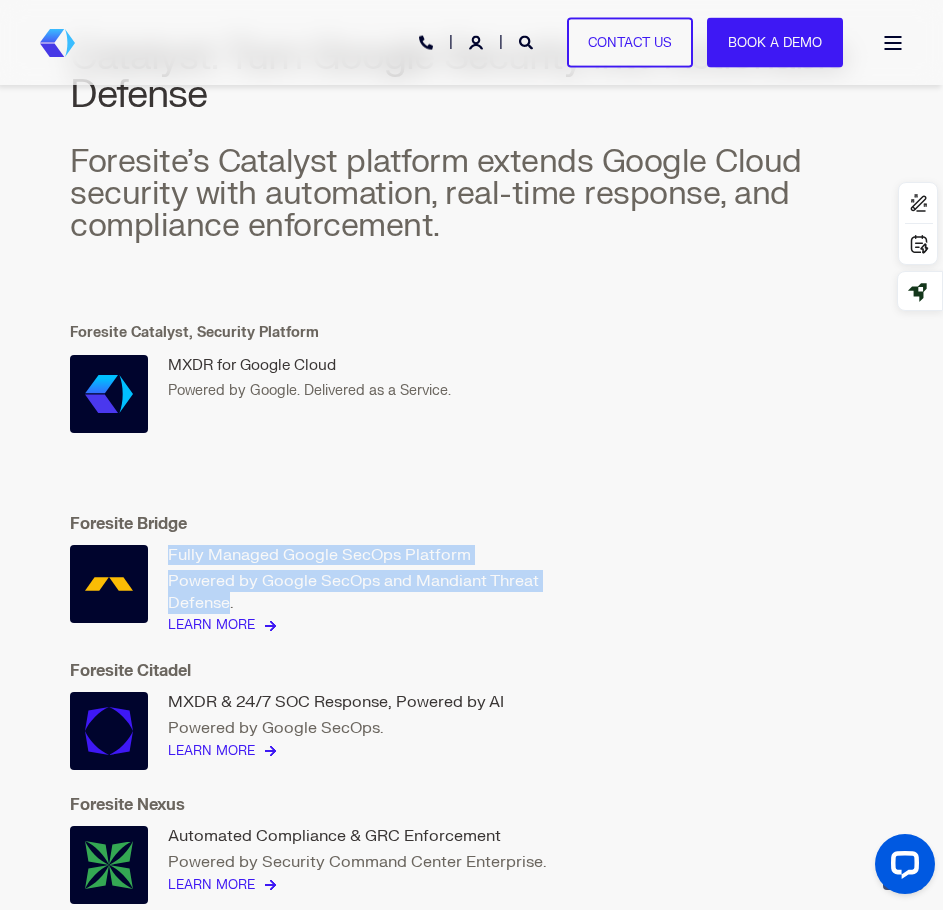 drag, startPoint x: 168, startPoint y: 557, endPoint x: 230, endPoint y: 599, distance: 74.88658 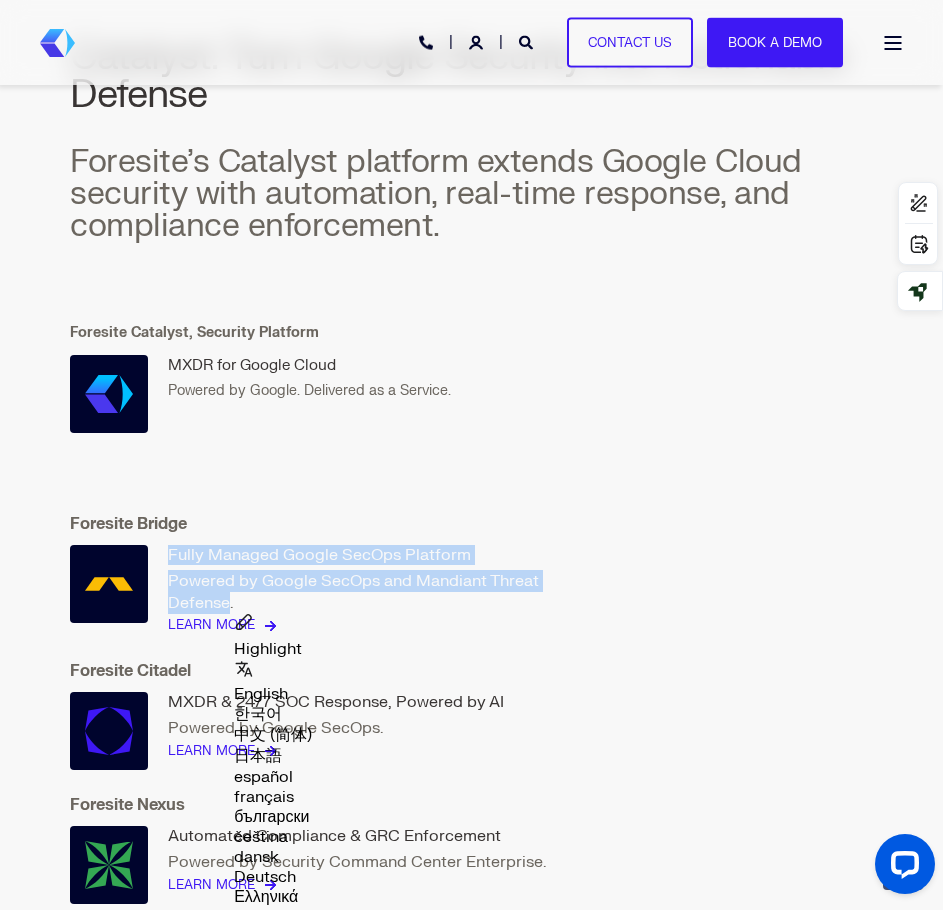 copy on "Fully Managed Google SecOps Platform Powered by Google SecOps and Mandiant Threat Defense" 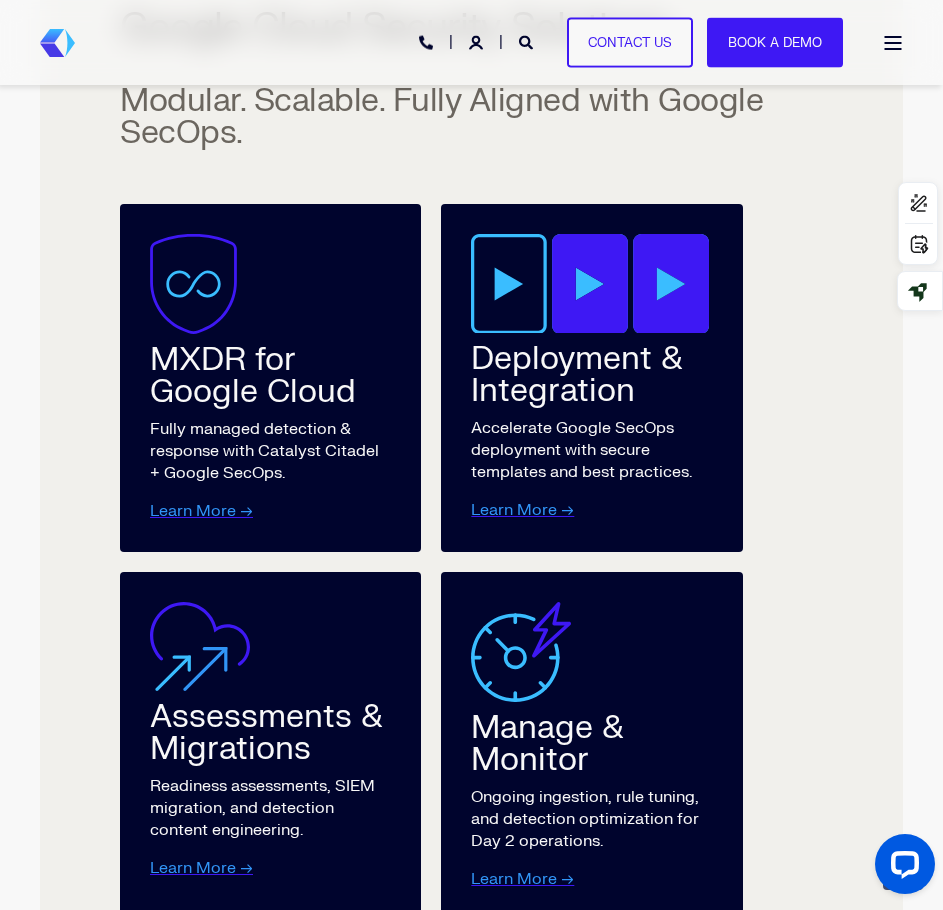scroll, scrollTop: 3104, scrollLeft: 0, axis: vertical 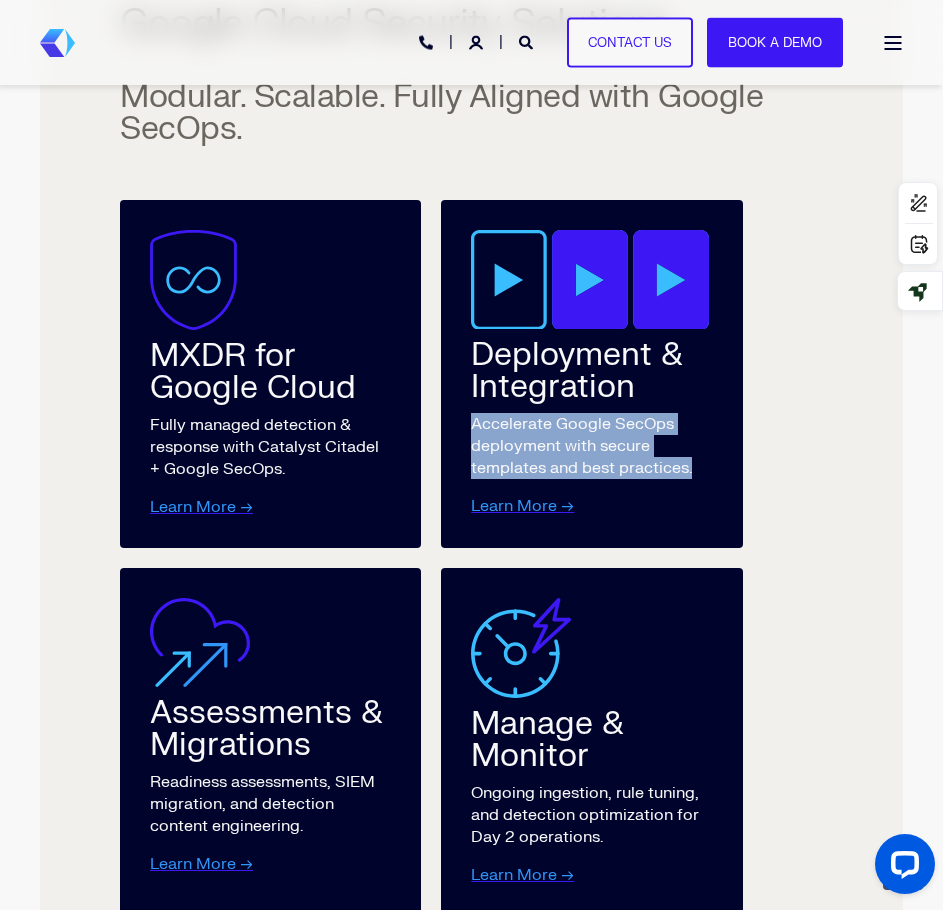 drag, startPoint x: 476, startPoint y: 431, endPoint x: 700, endPoint y: 469, distance: 227.20035 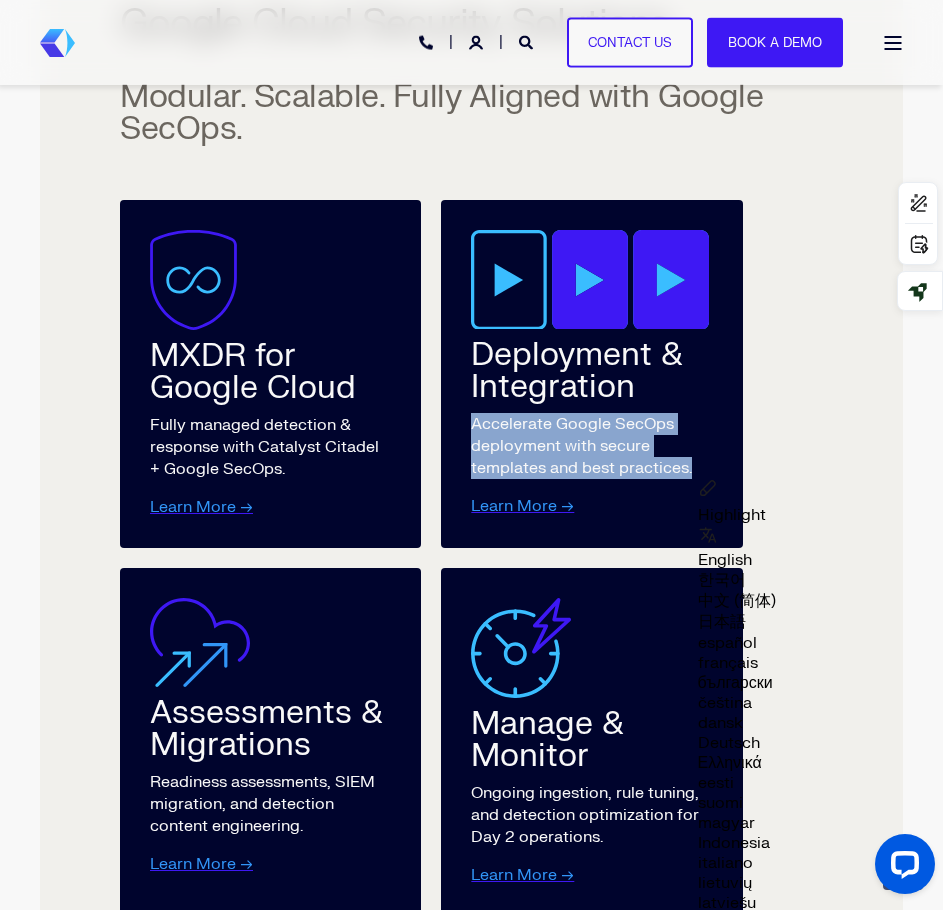 copy on "Accelerate Google SecOps deployment with secure templates and best practices." 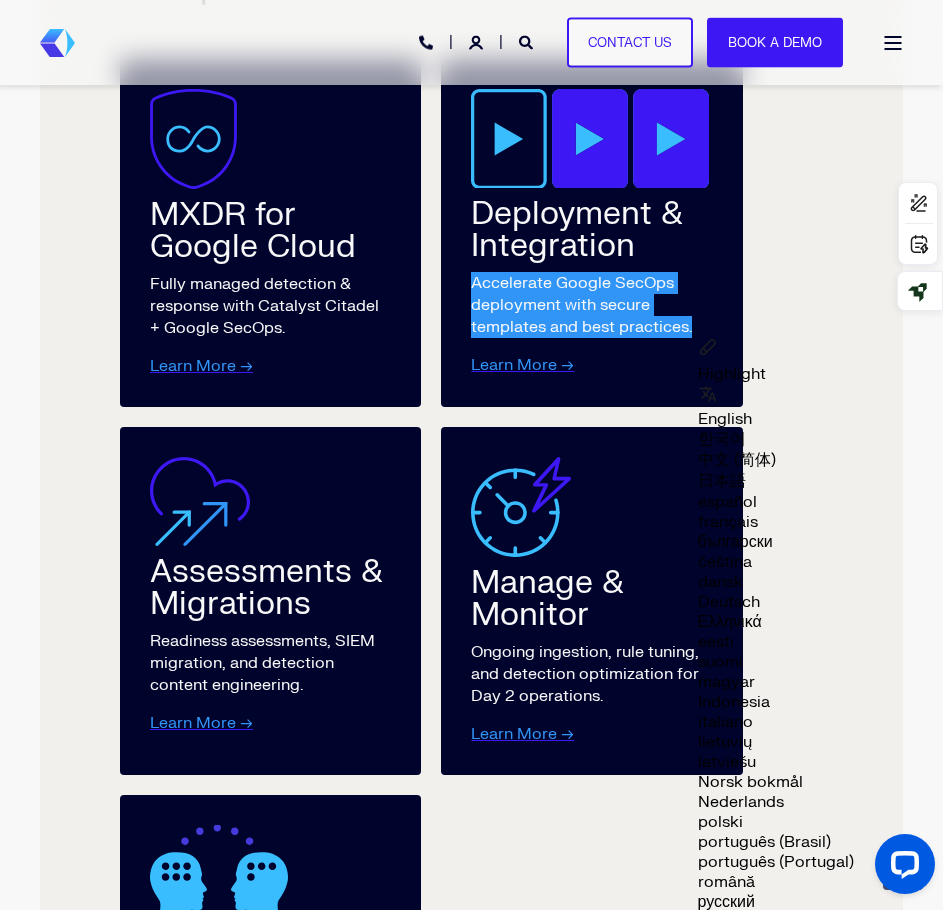 scroll, scrollTop: 3104, scrollLeft: 0, axis: vertical 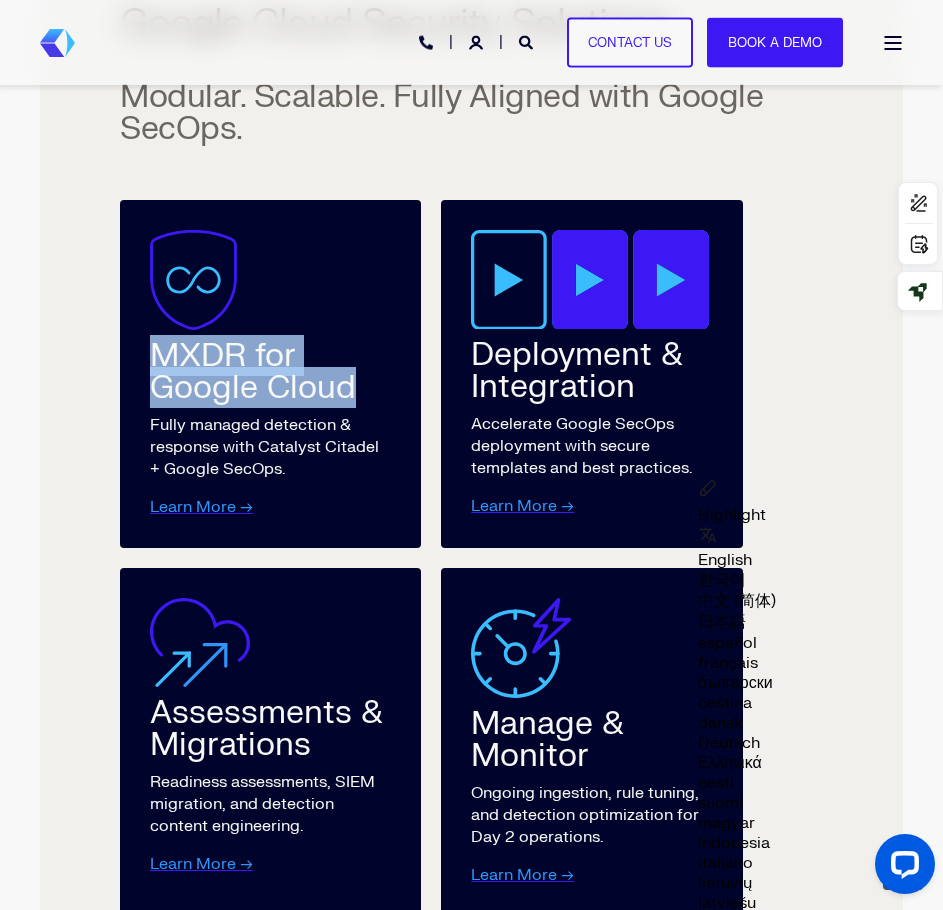 drag, startPoint x: 162, startPoint y: 366, endPoint x: 350, endPoint y: 402, distance: 191.41577 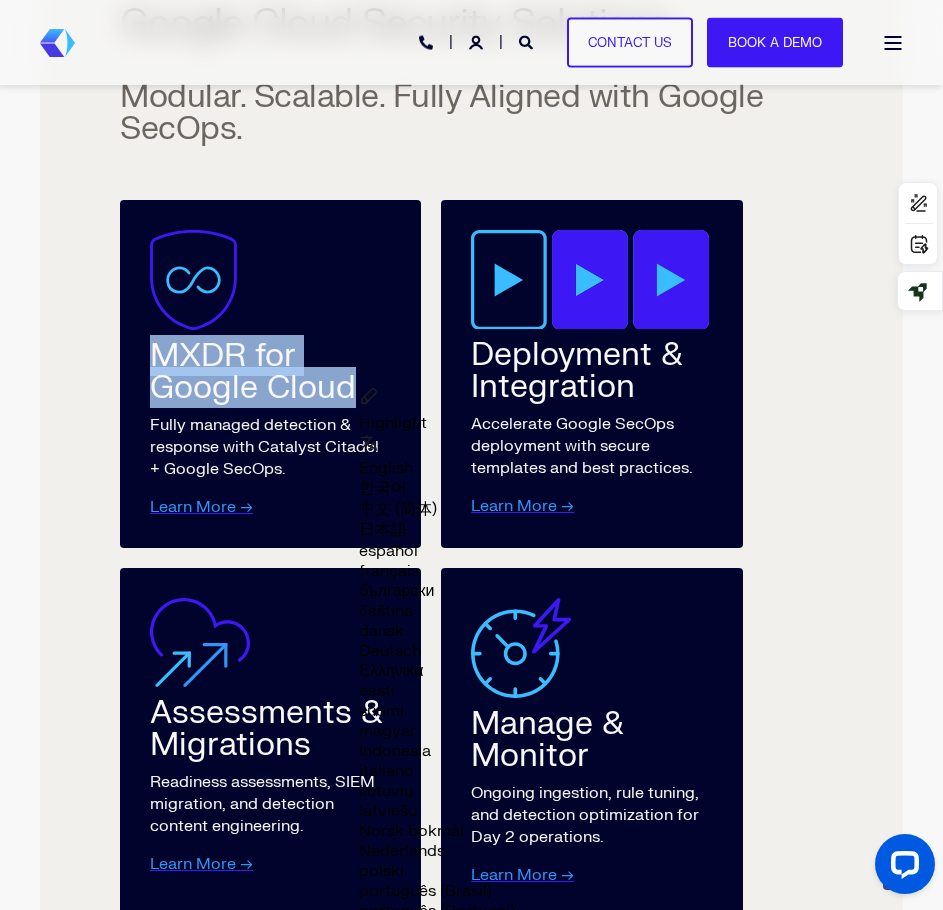copy on "MXDR for Google Cloud" 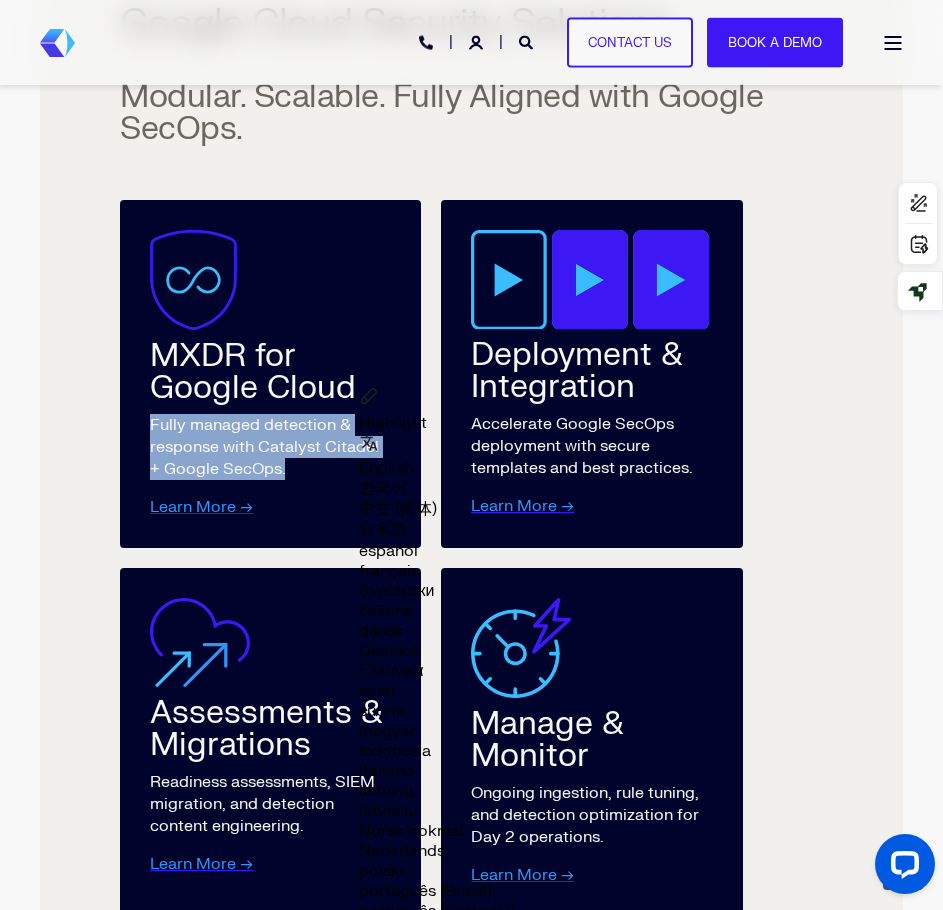 drag, startPoint x: 288, startPoint y: 471, endPoint x: 146, endPoint y: 431, distance: 147.52628 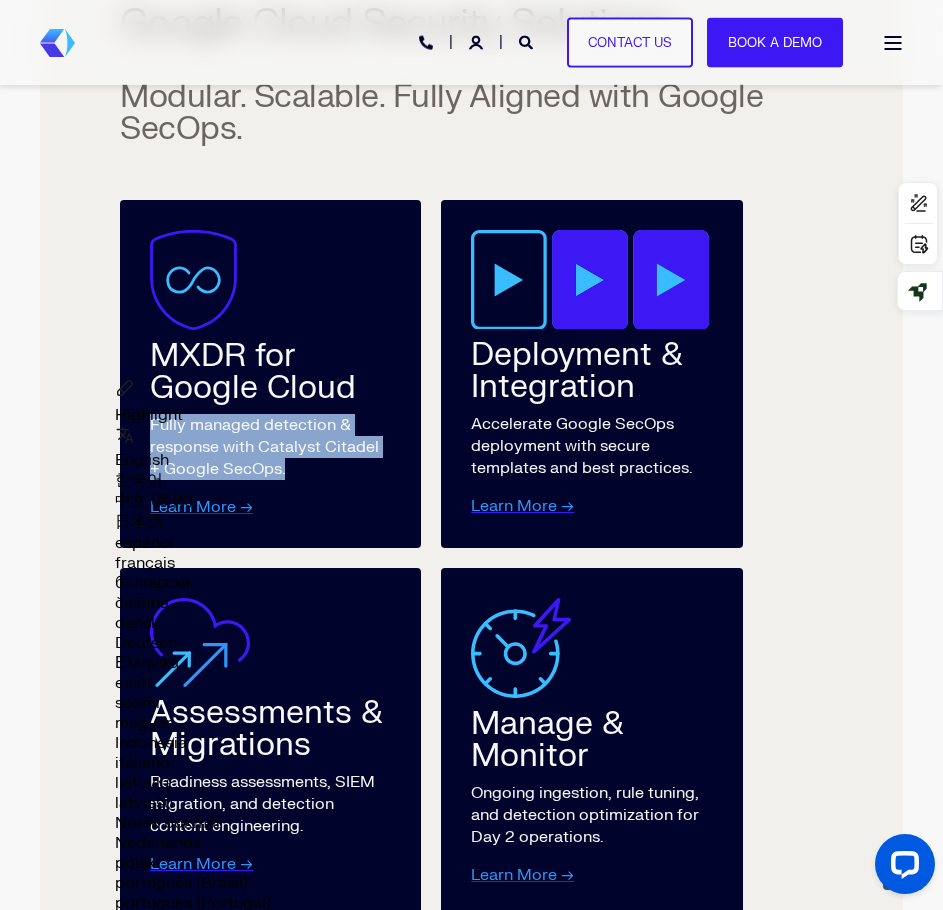 copy on "Fully managed detection & response with Catalyst Citadel + Google SecOps." 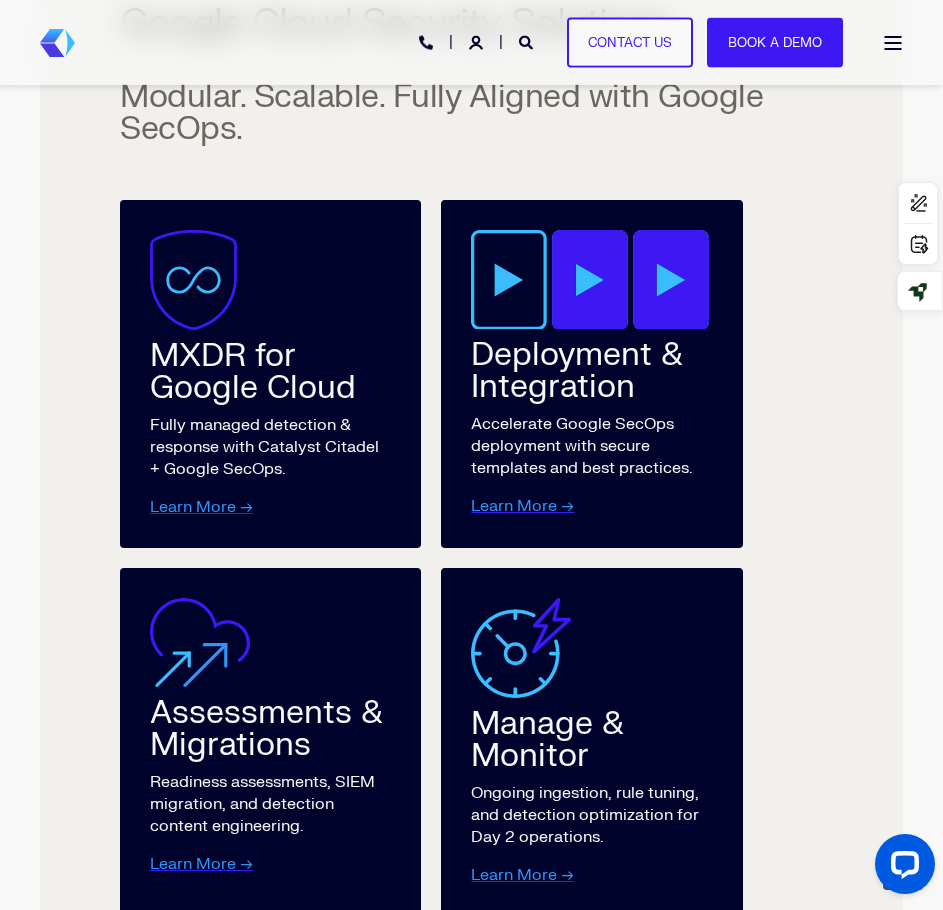 click on "Deployment & Integration" at bounding box center [591, 371] 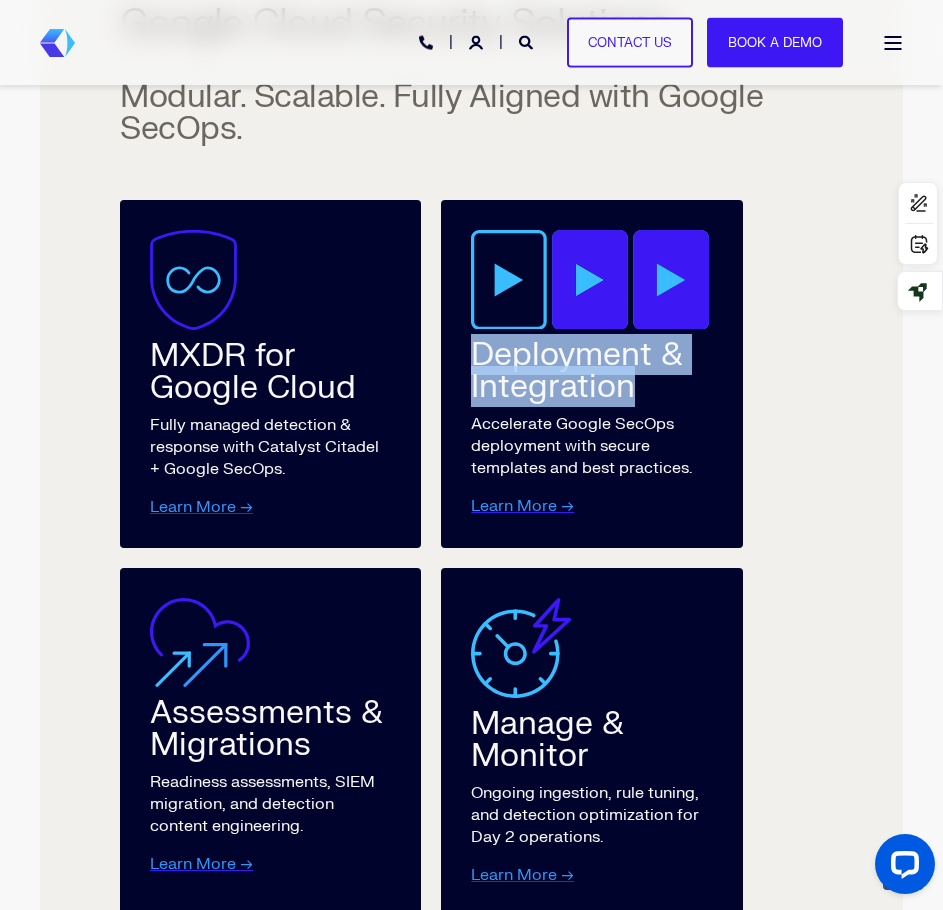drag, startPoint x: 477, startPoint y: 356, endPoint x: 633, endPoint y: 397, distance: 161.29787 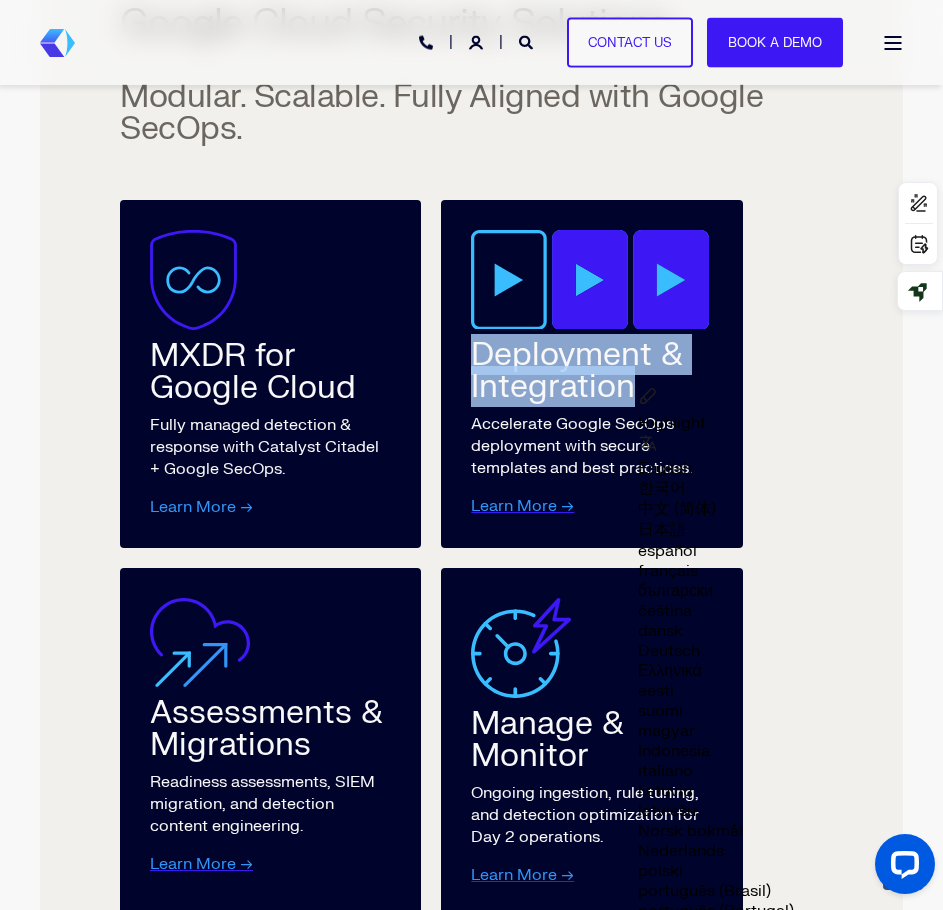 copy on "Deployment & Integration" 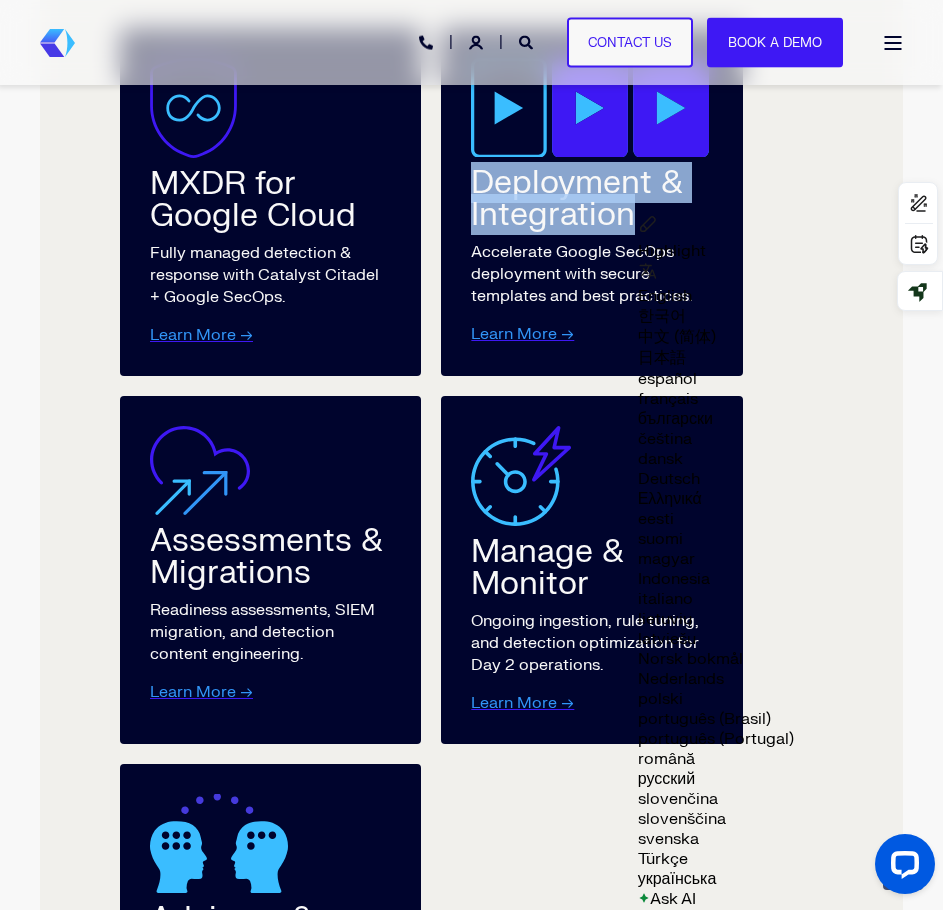 scroll, scrollTop: 3304, scrollLeft: 0, axis: vertical 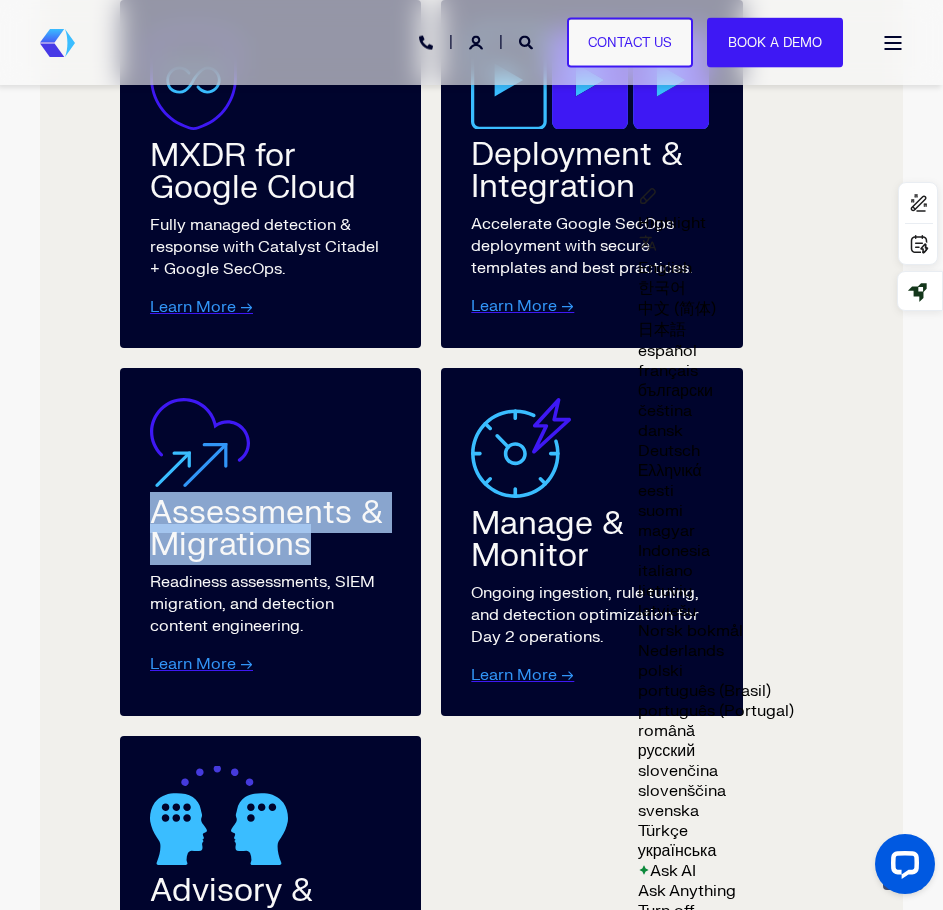 drag, startPoint x: 153, startPoint y: 511, endPoint x: 307, endPoint y: 544, distance: 157.49603 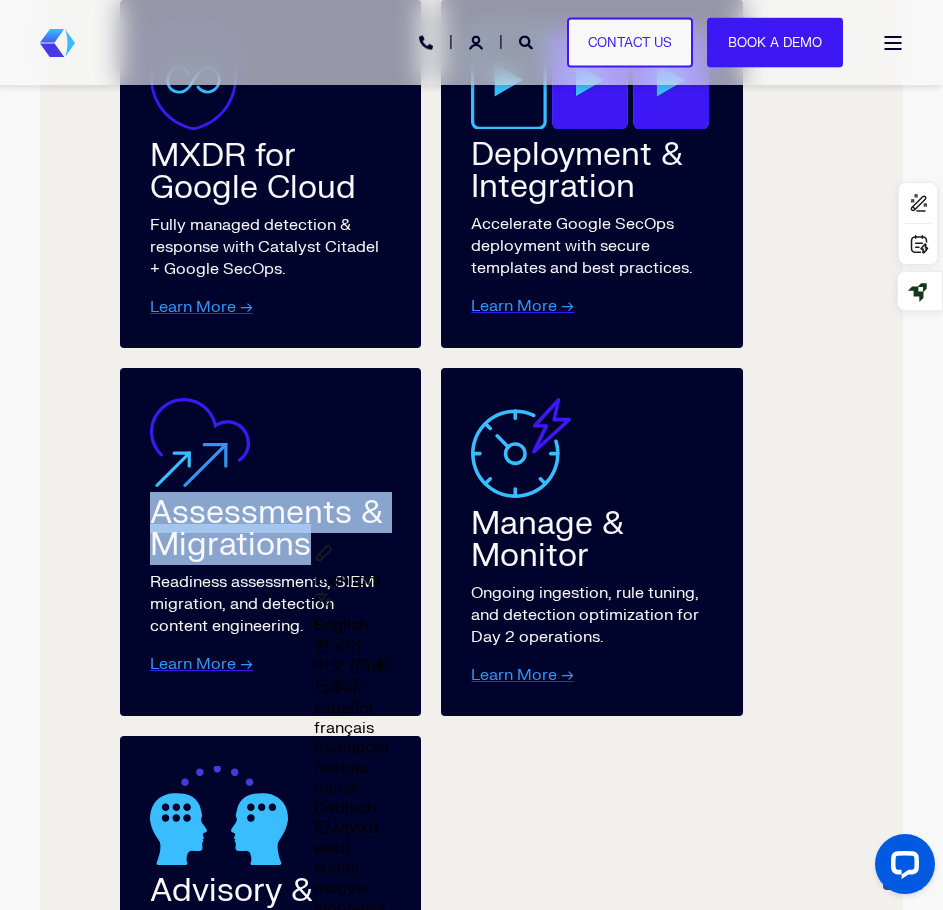 copy on "Assessments & Migrations" 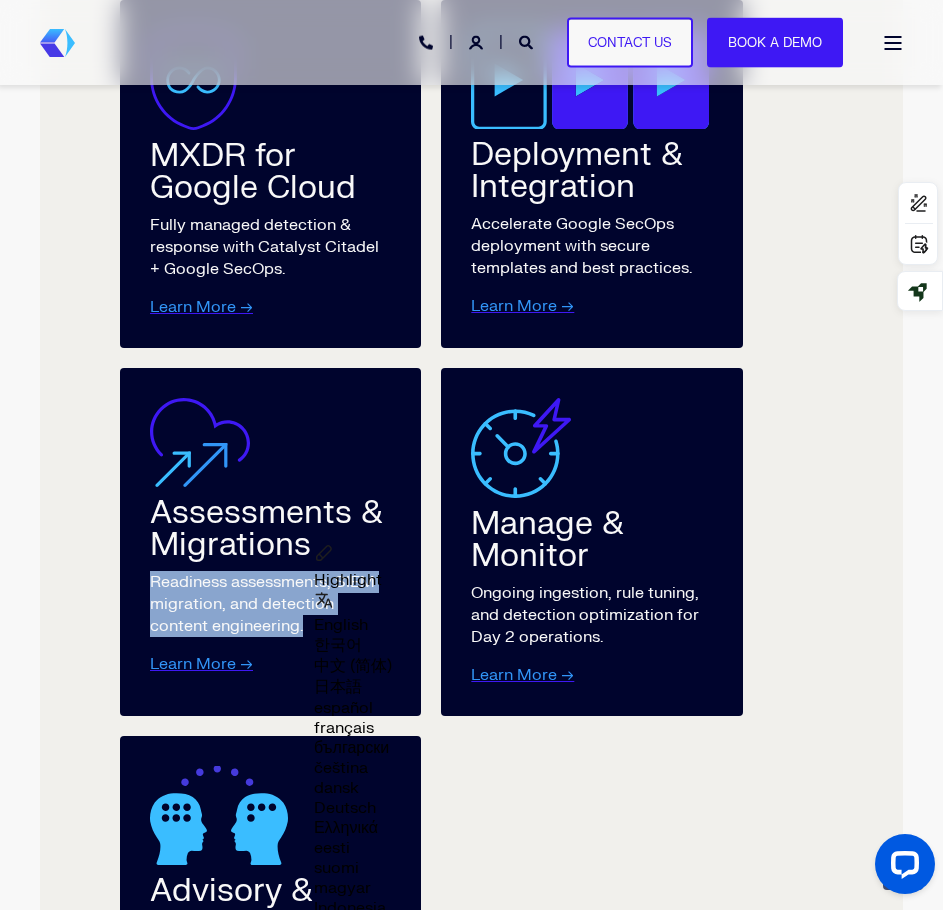 drag, startPoint x: 151, startPoint y: 580, endPoint x: 302, endPoint y: 628, distance: 158.44557 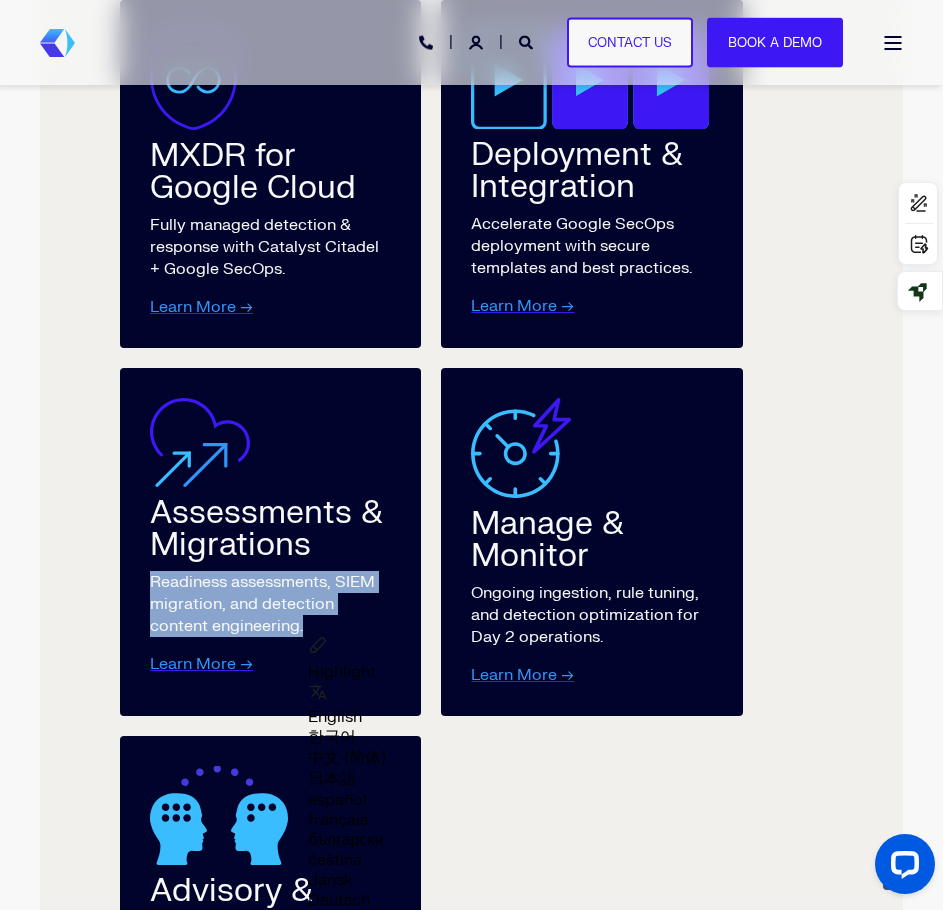 copy on "Readiness assessments, SIEM migration, and detection content engineering." 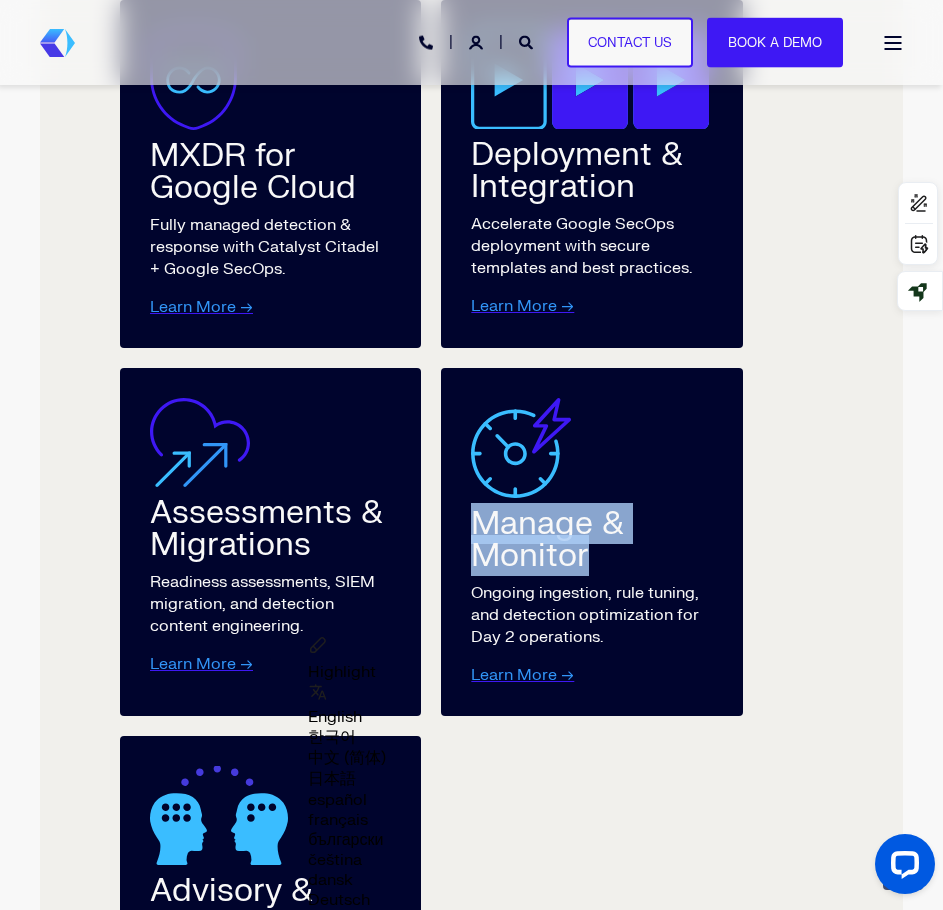 drag, startPoint x: 479, startPoint y: 528, endPoint x: 586, endPoint y: 557, distance: 110.860275 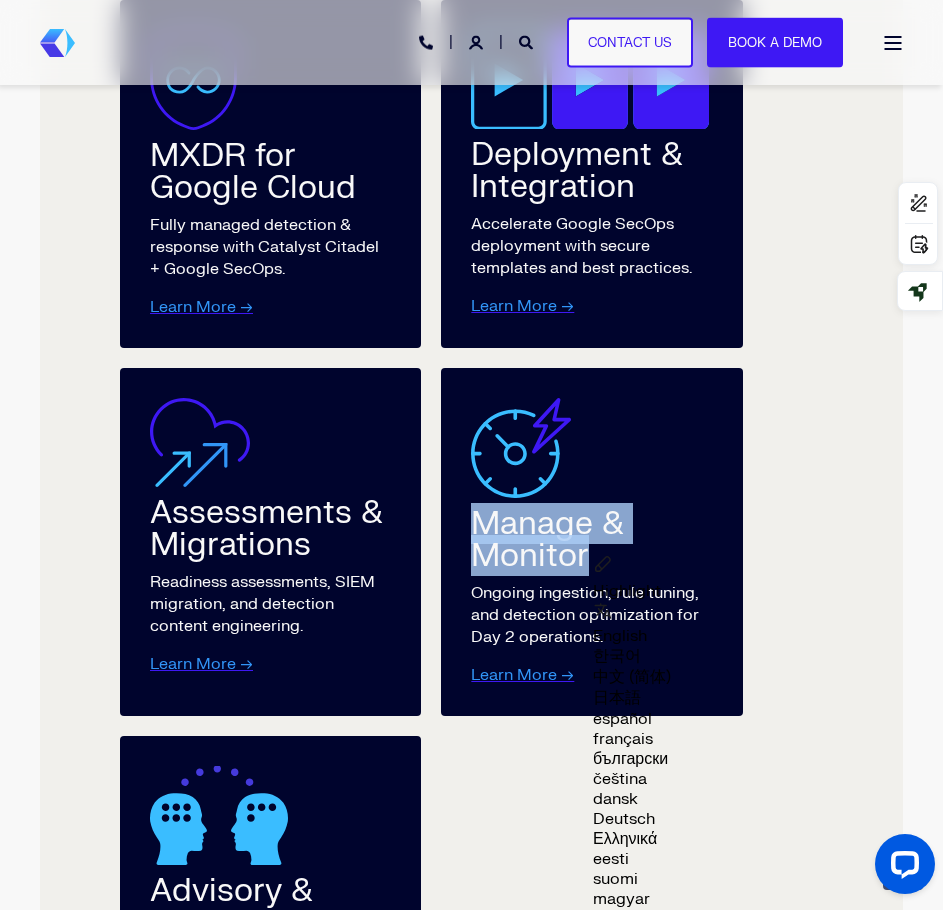 copy on "Manage & Monitor" 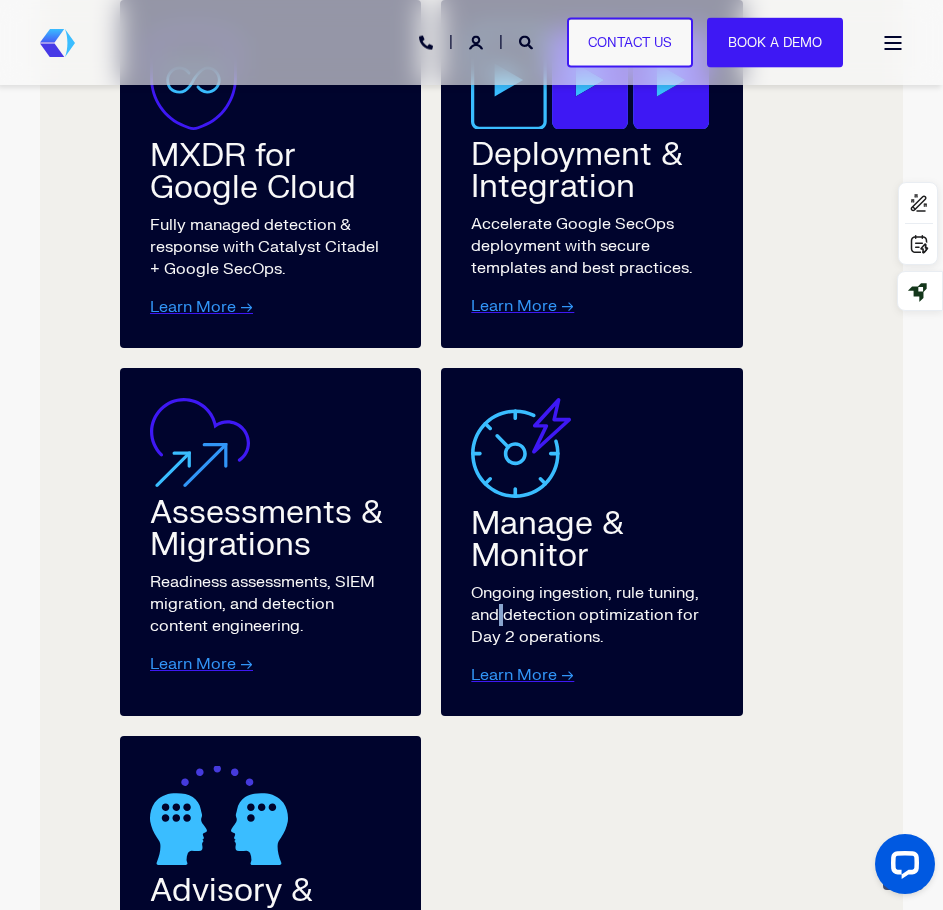 click on "Ongoing ingestion, rule tuning, and detection optimization for Day 2 operations." at bounding box center [591, 615] 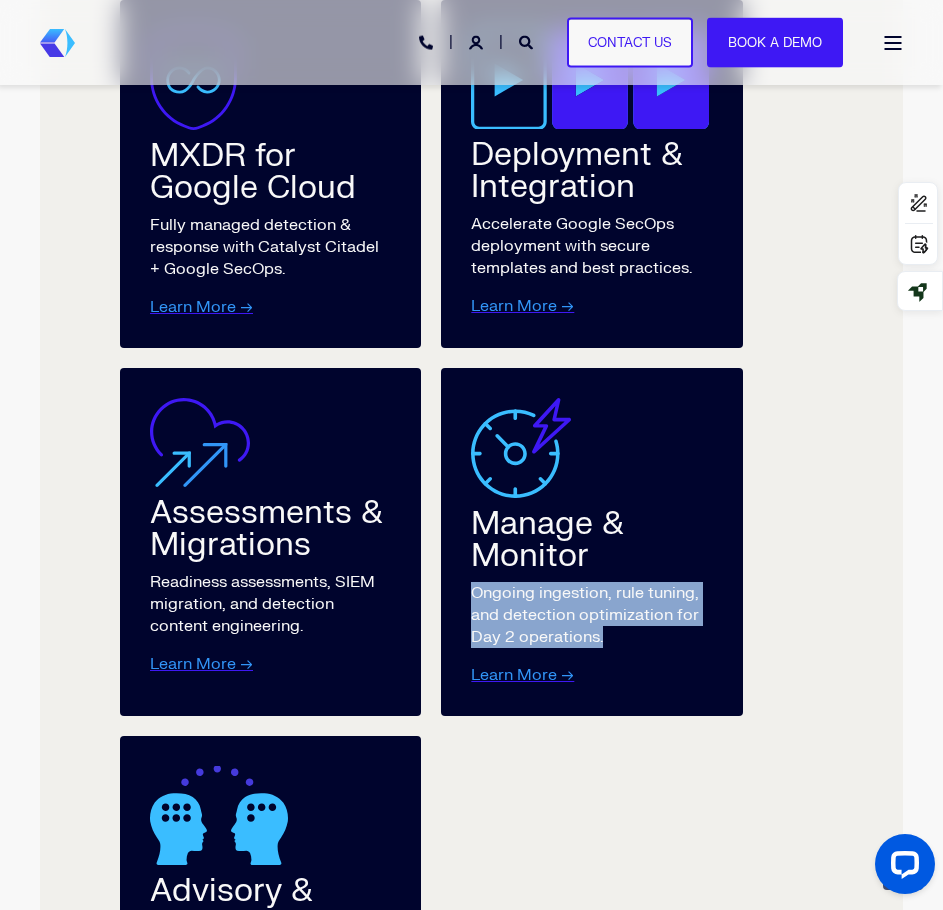 click on "Ongoing ingestion, rule tuning, and detection optimization for Day 2 operations." at bounding box center (591, 615) 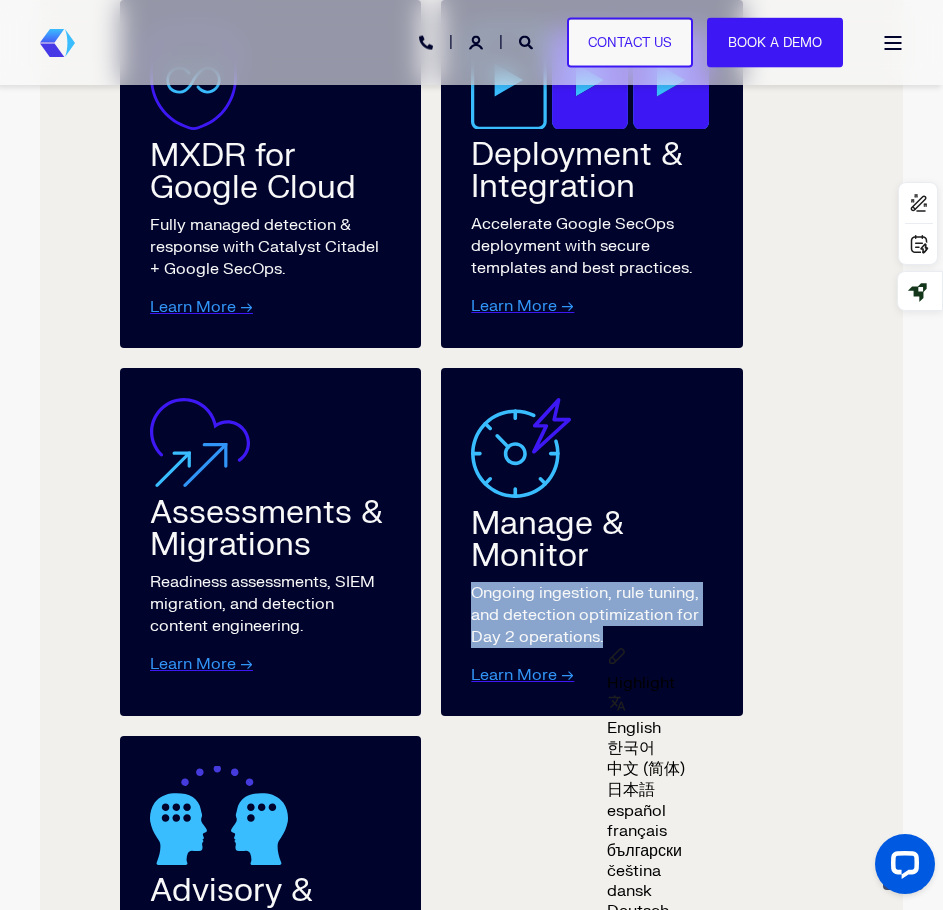 copy on "Ongoing ingestion, rule tuning, and detection optimization for Day 2 operations." 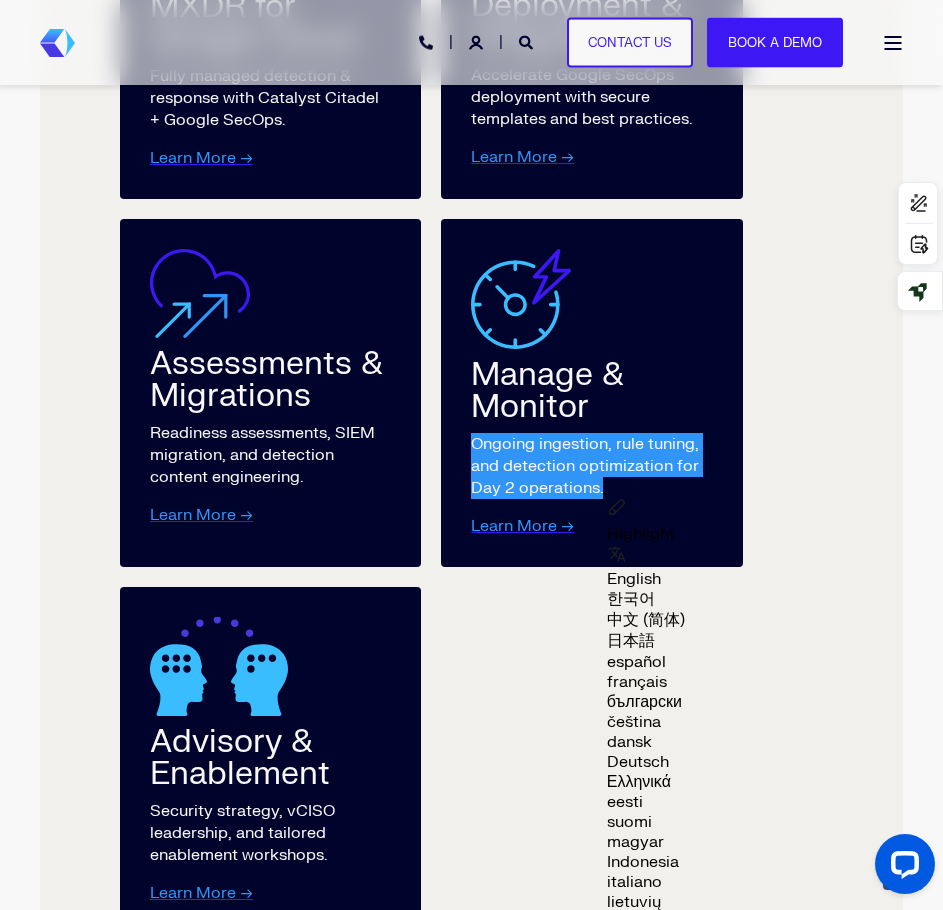 scroll, scrollTop: 3504, scrollLeft: 0, axis: vertical 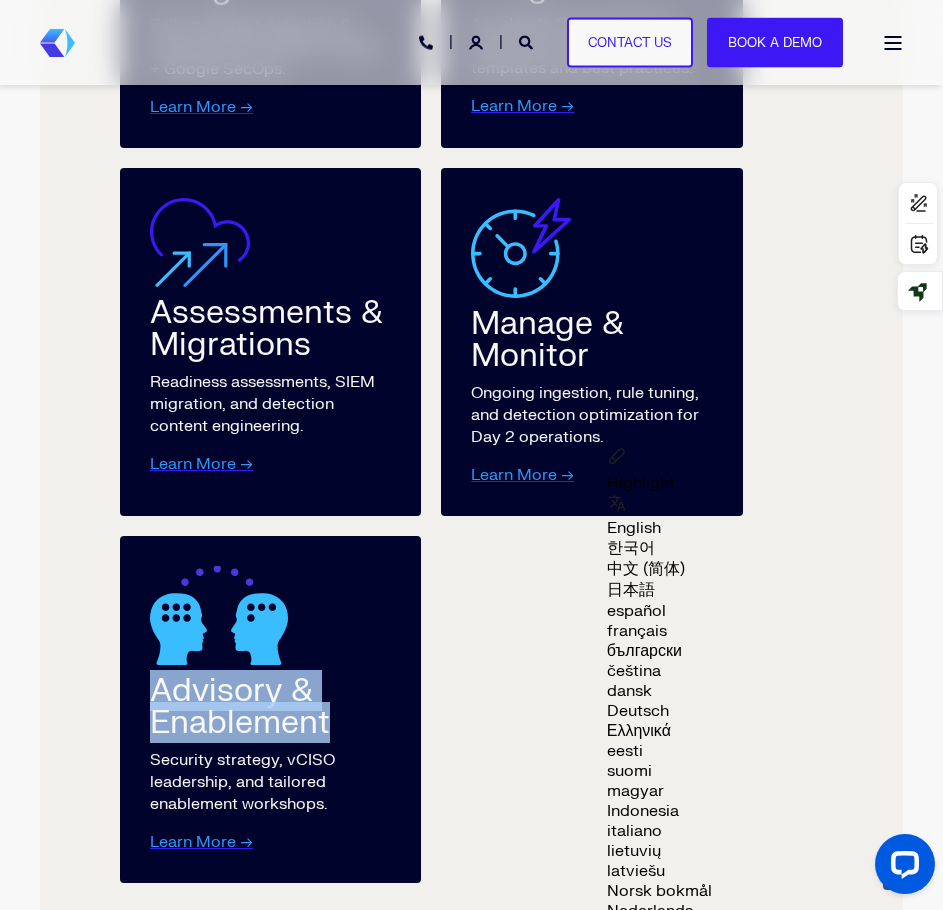 drag, startPoint x: 155, startPoint y: 691, endPoint x: 327, endPoint y: 722, distance: 174.77129 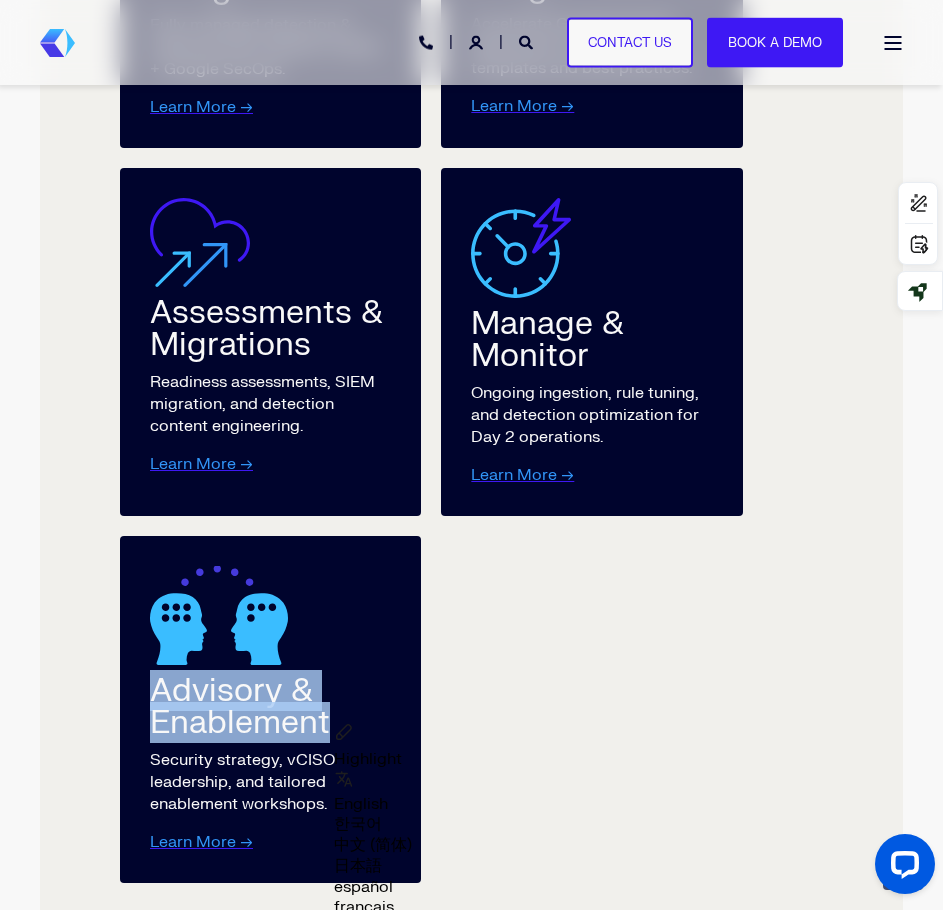 copy on "Advisory & Enablement" 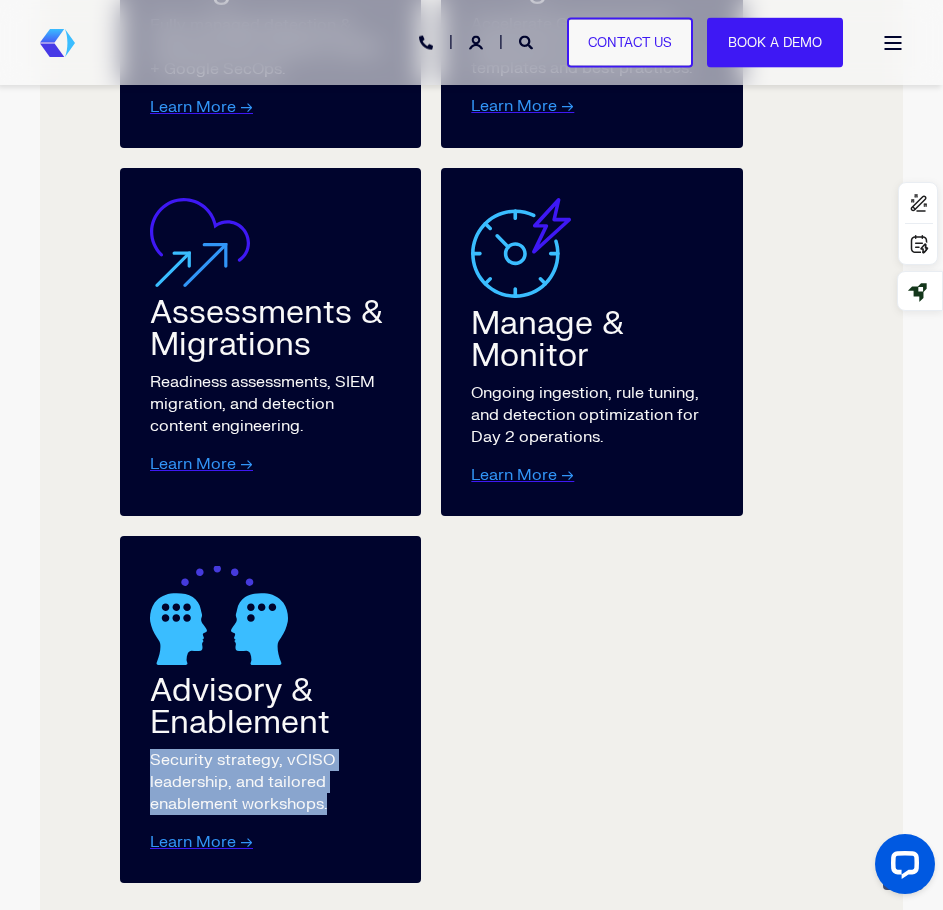 drag, startPoint x: 152, startPoint y: 760, endPoint x: 327, endPoint y: 807, distance: 181.20154 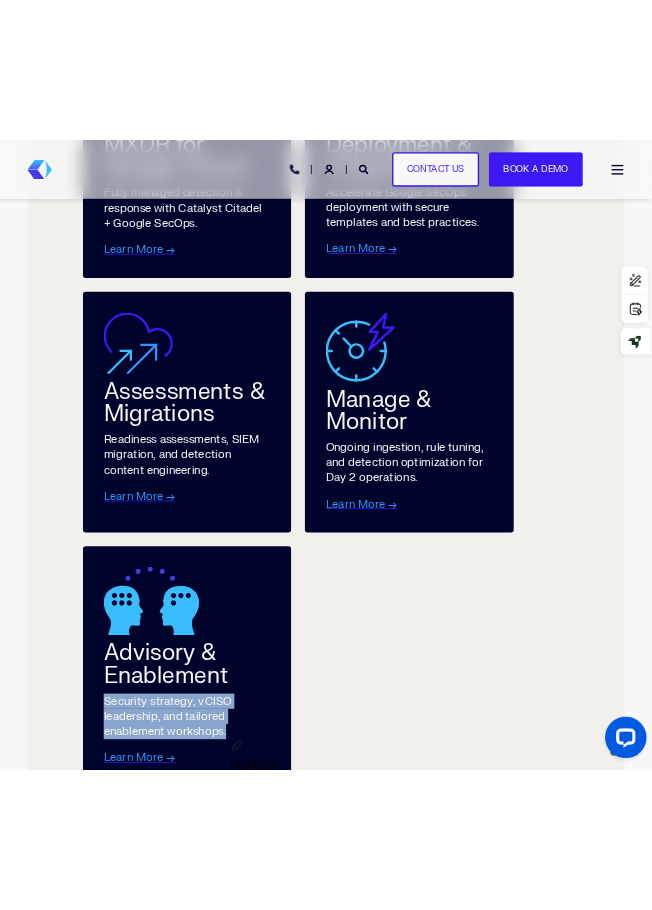 scroll, scrollTop: 3204, scrollLeft: 0, axis: vertical 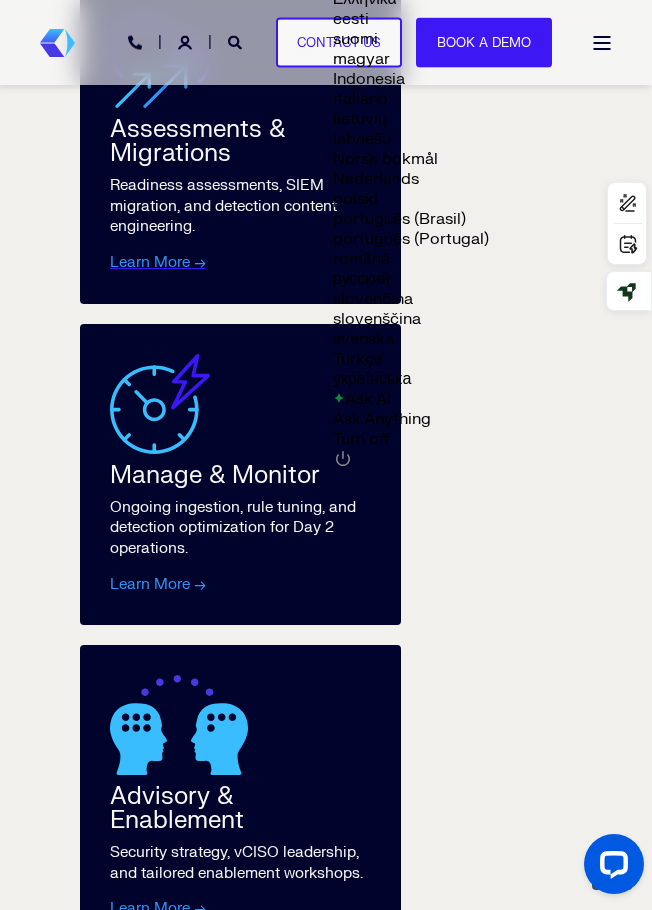 click on "Learn More →" at bounding box center [158, 584] 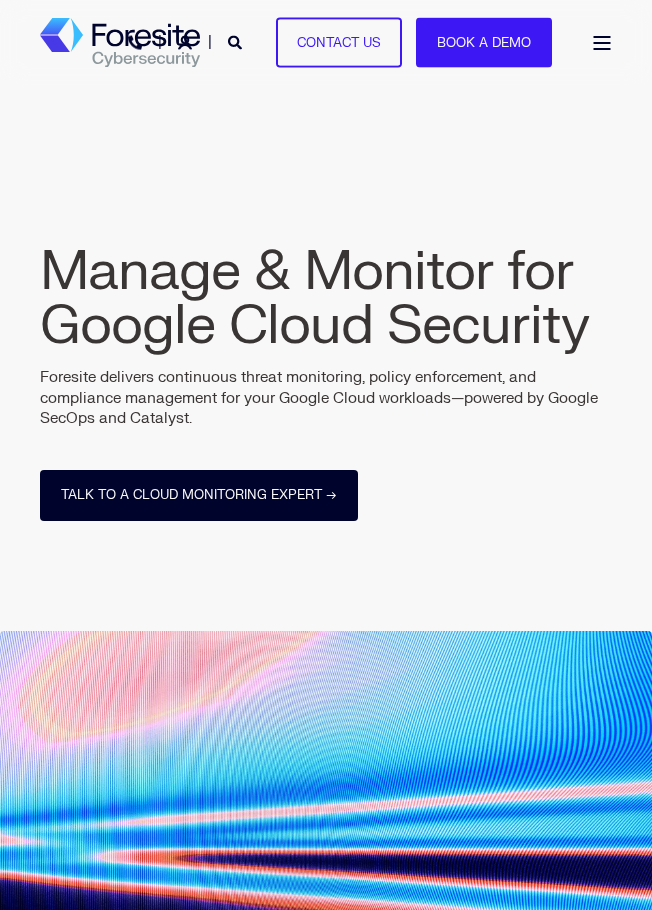 scroll, scrollTop: 0, scrollLeft: 0, axis: both 